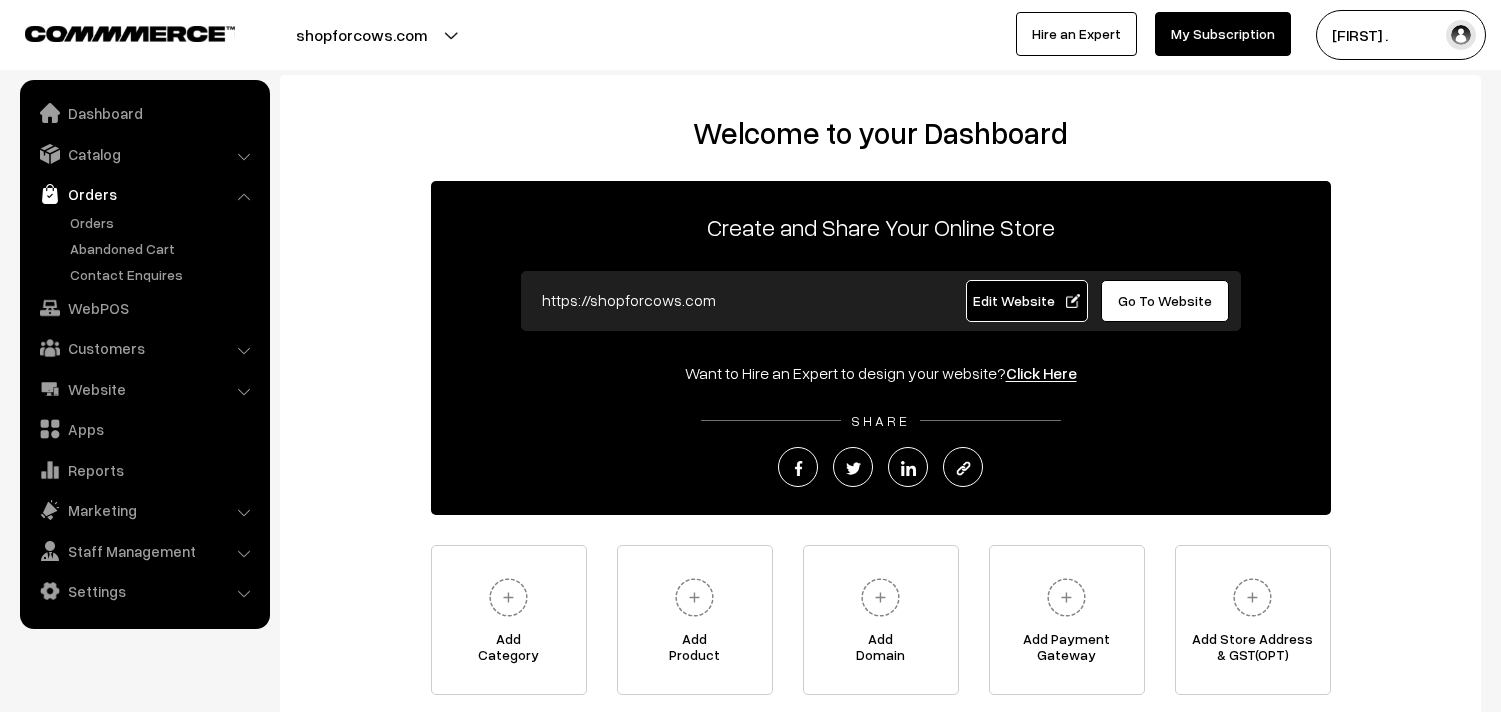 scroll, scrollTop: 0, scrollLeft: 0, axis: both 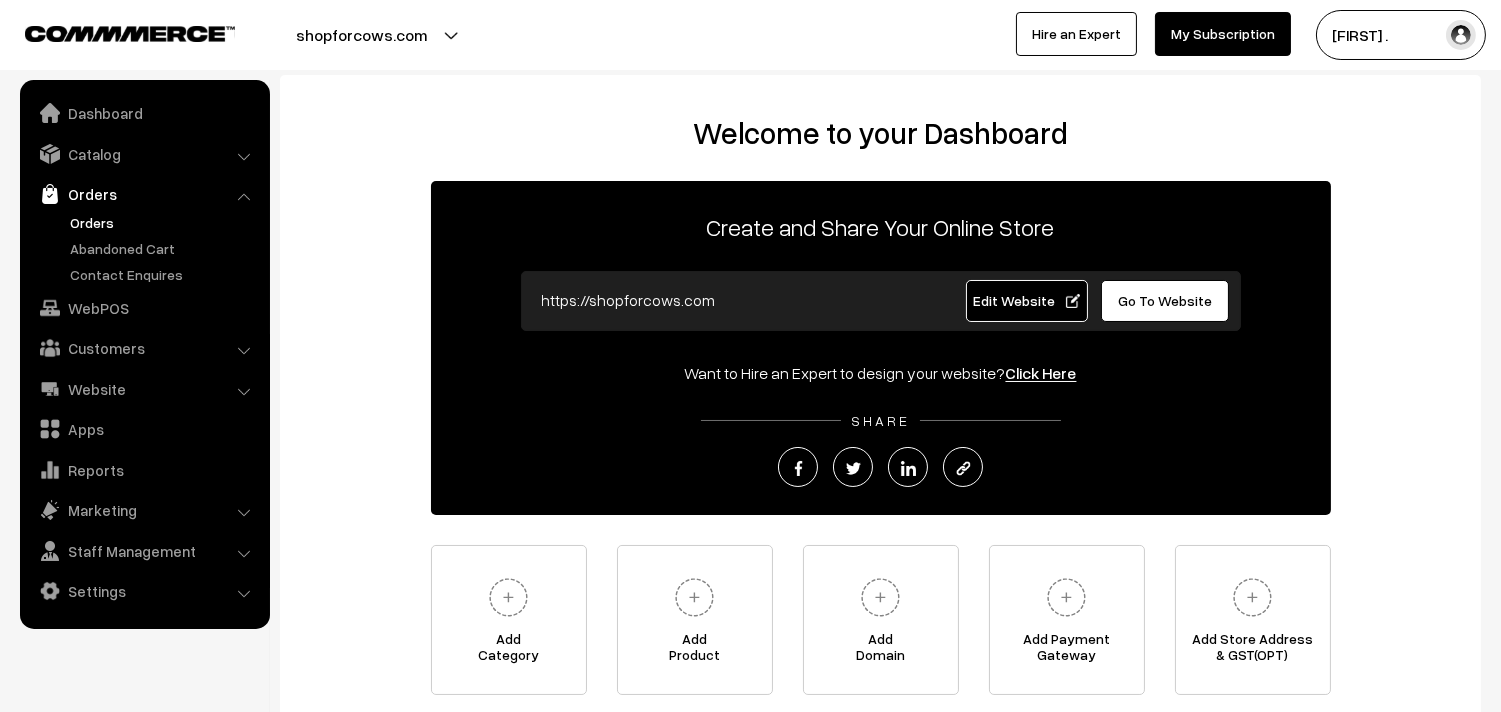 click on "Orders" at bounding box center [164, 222] 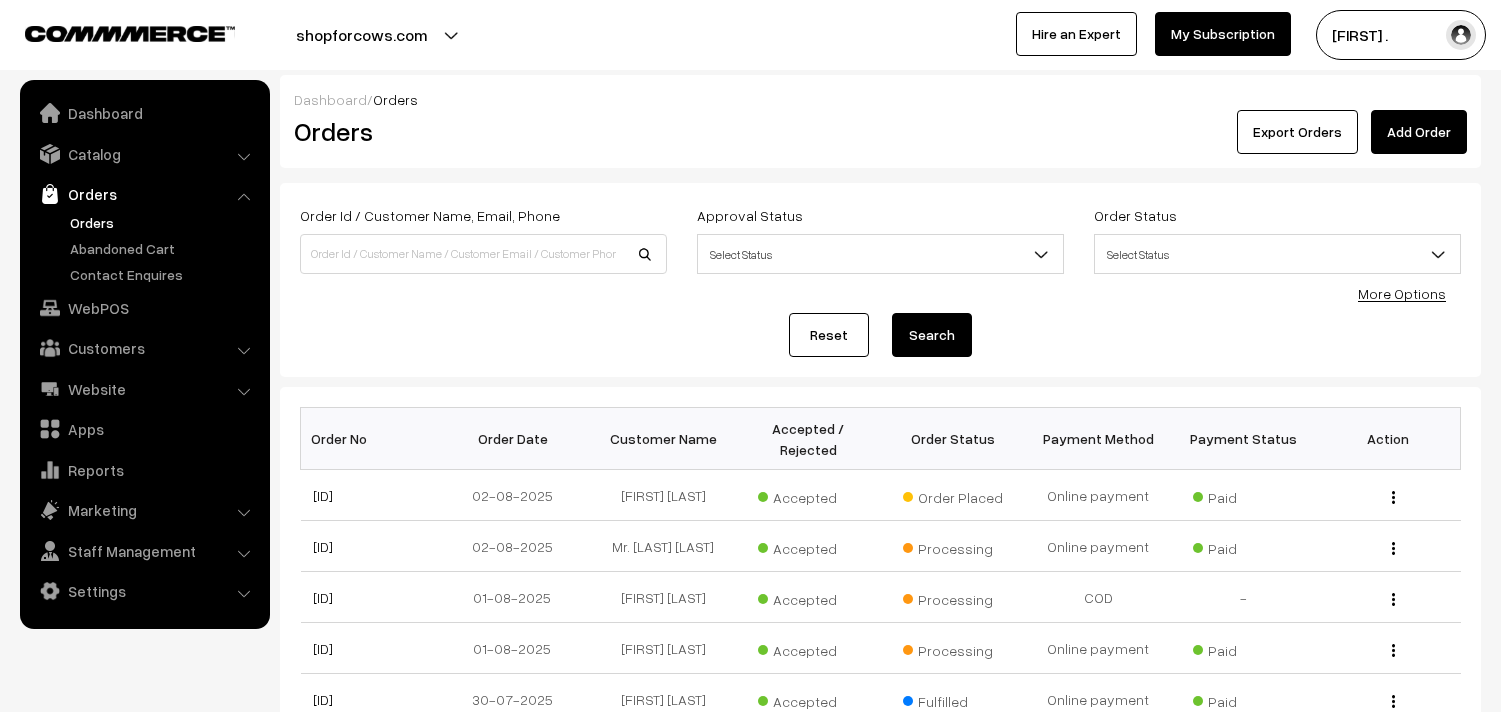 scroll, scrollTop: 0, scrollLeft: 0, axis: both 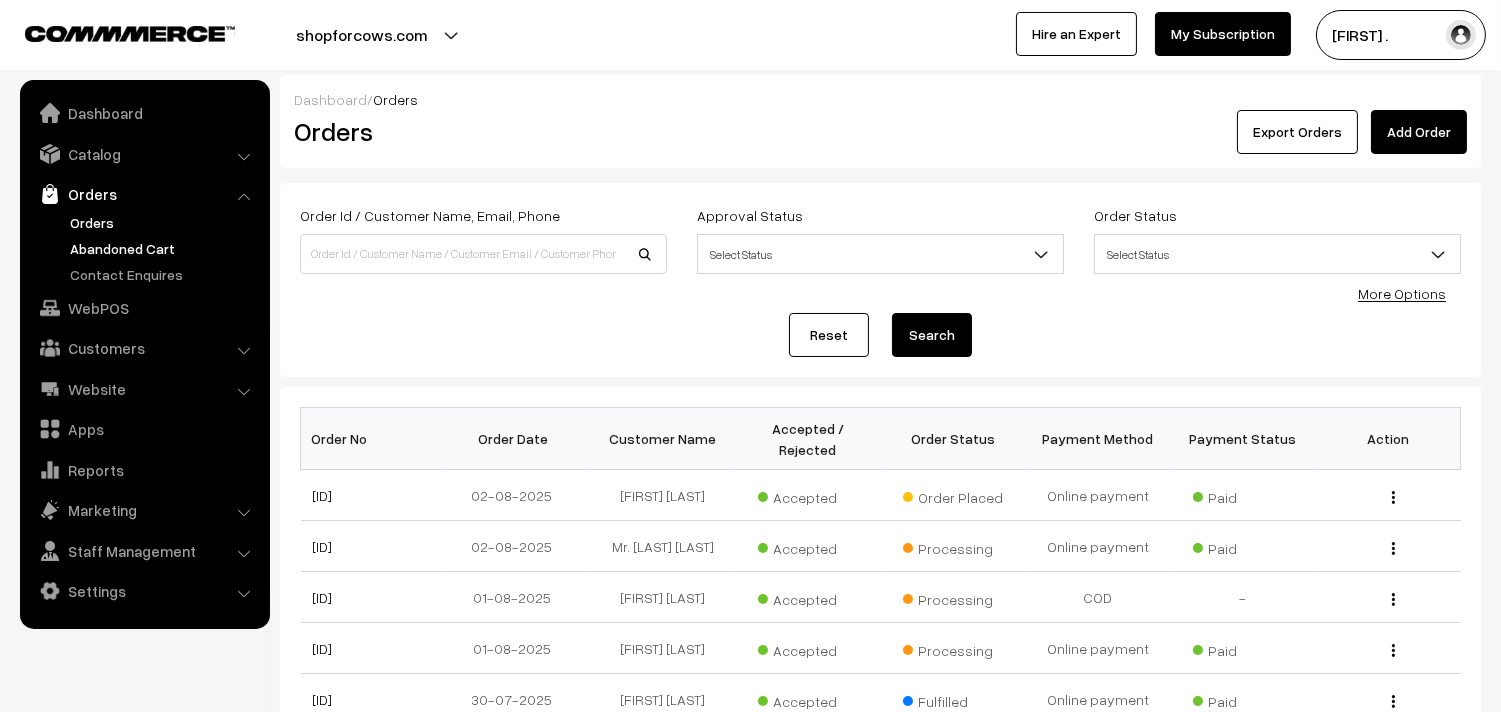 click on "Abandoned Cart" at bounding box center [164, 248] 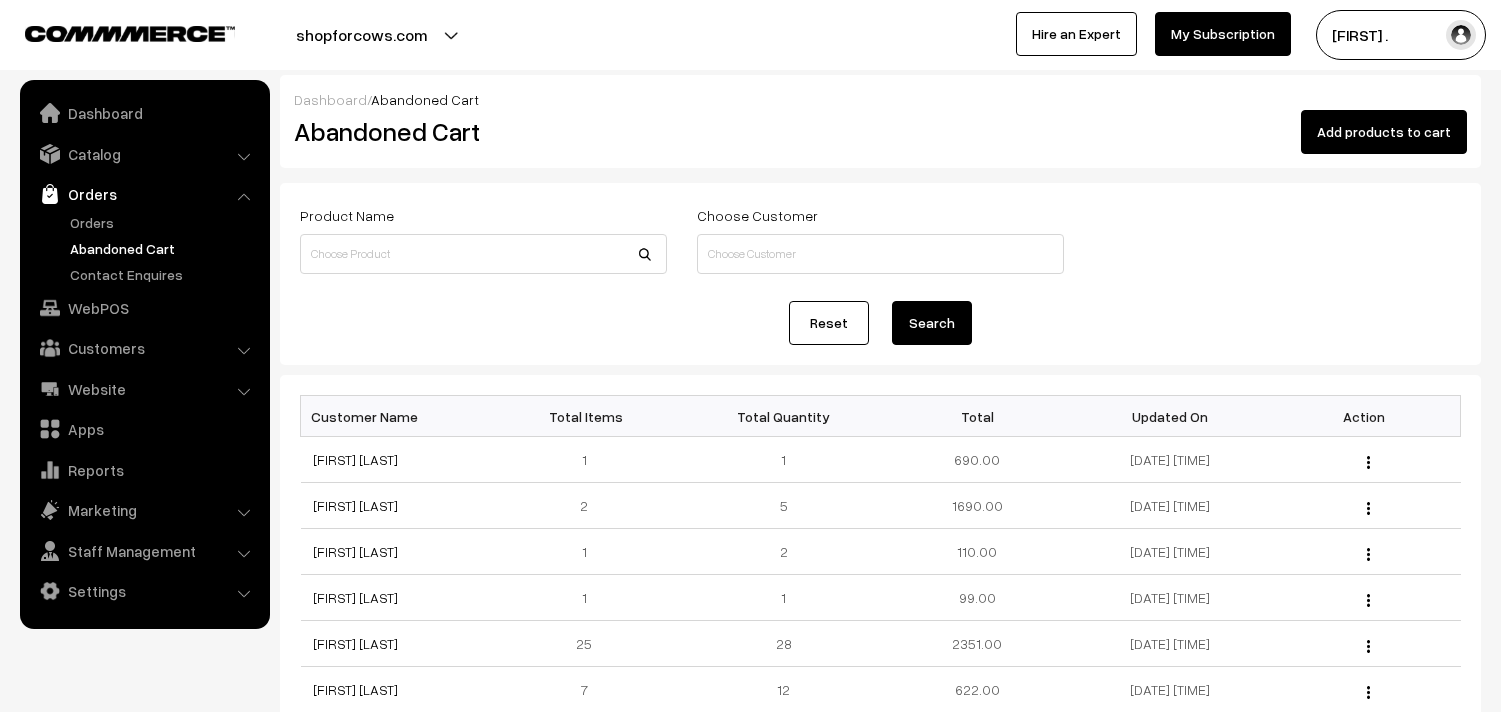 scroll, scrollTop: 0, scrollLeft: 0, axis: both 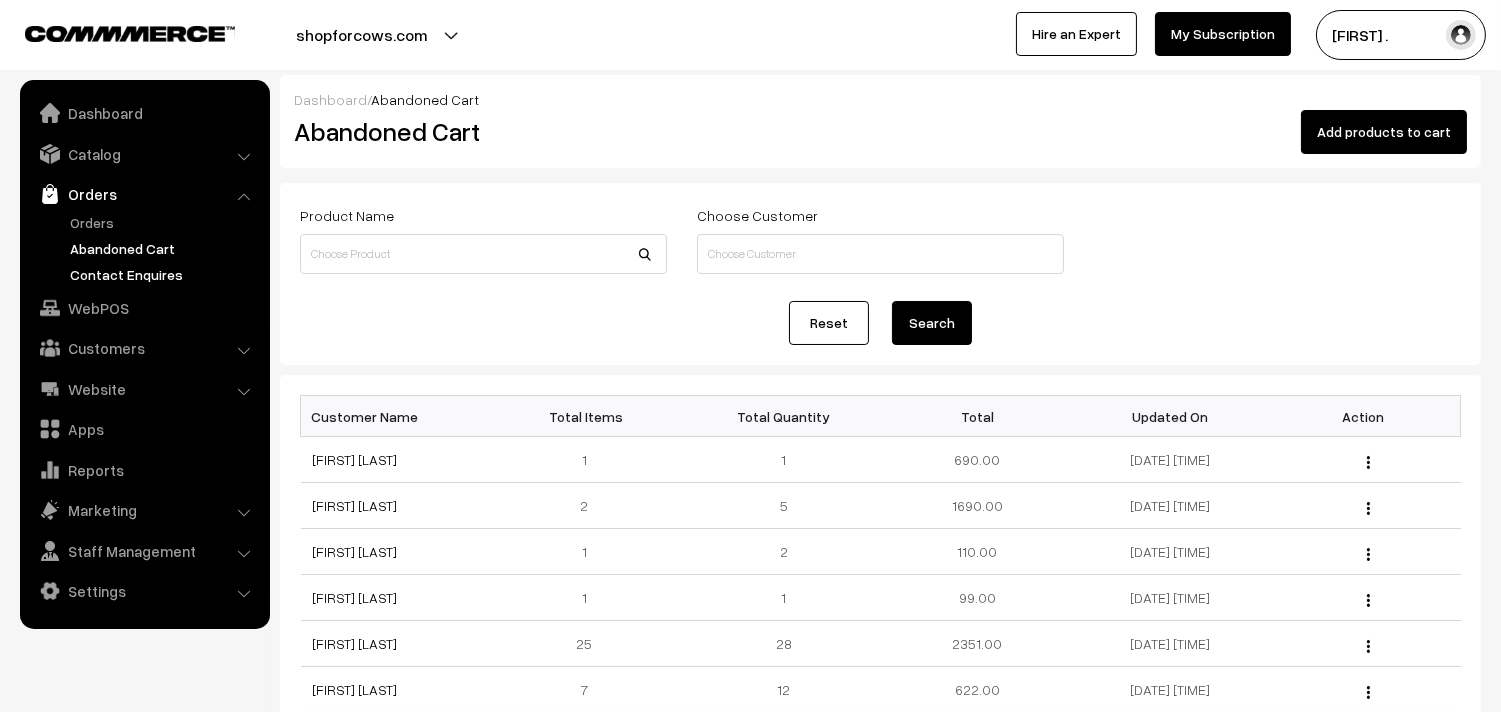 click on "Contact Enquires" at bounding box center [164, 274] 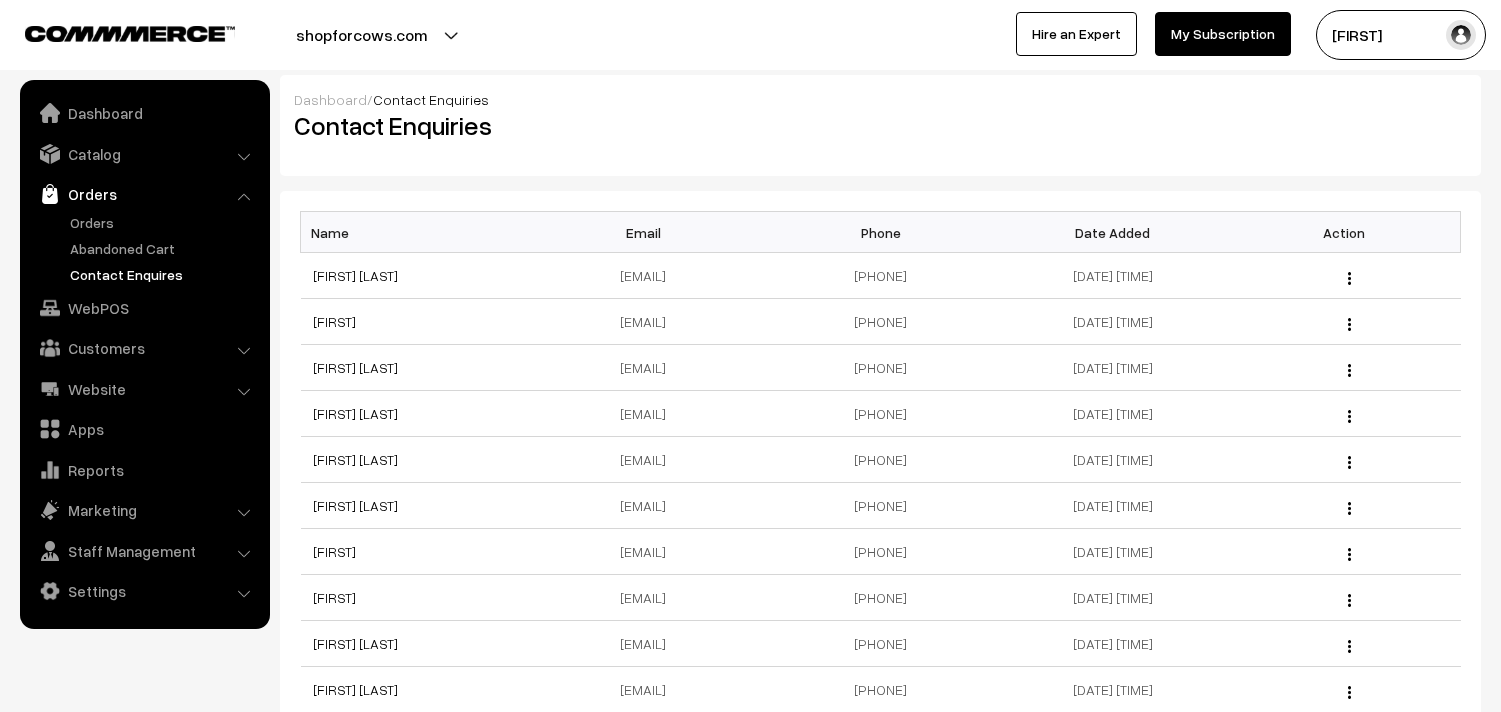 scroll, scrollTop: 0, scrollLeft: 0, axis: both 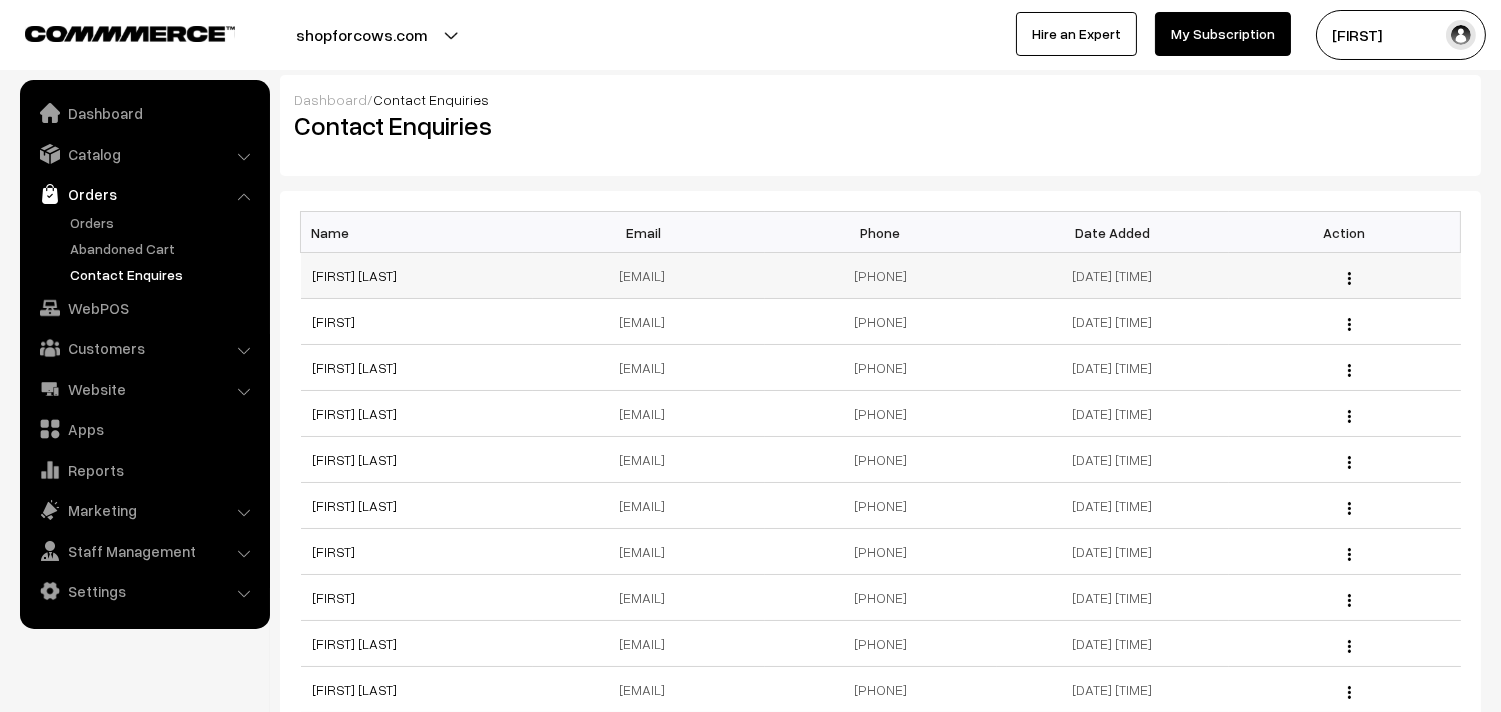 click at bounding box center (1349, 278) 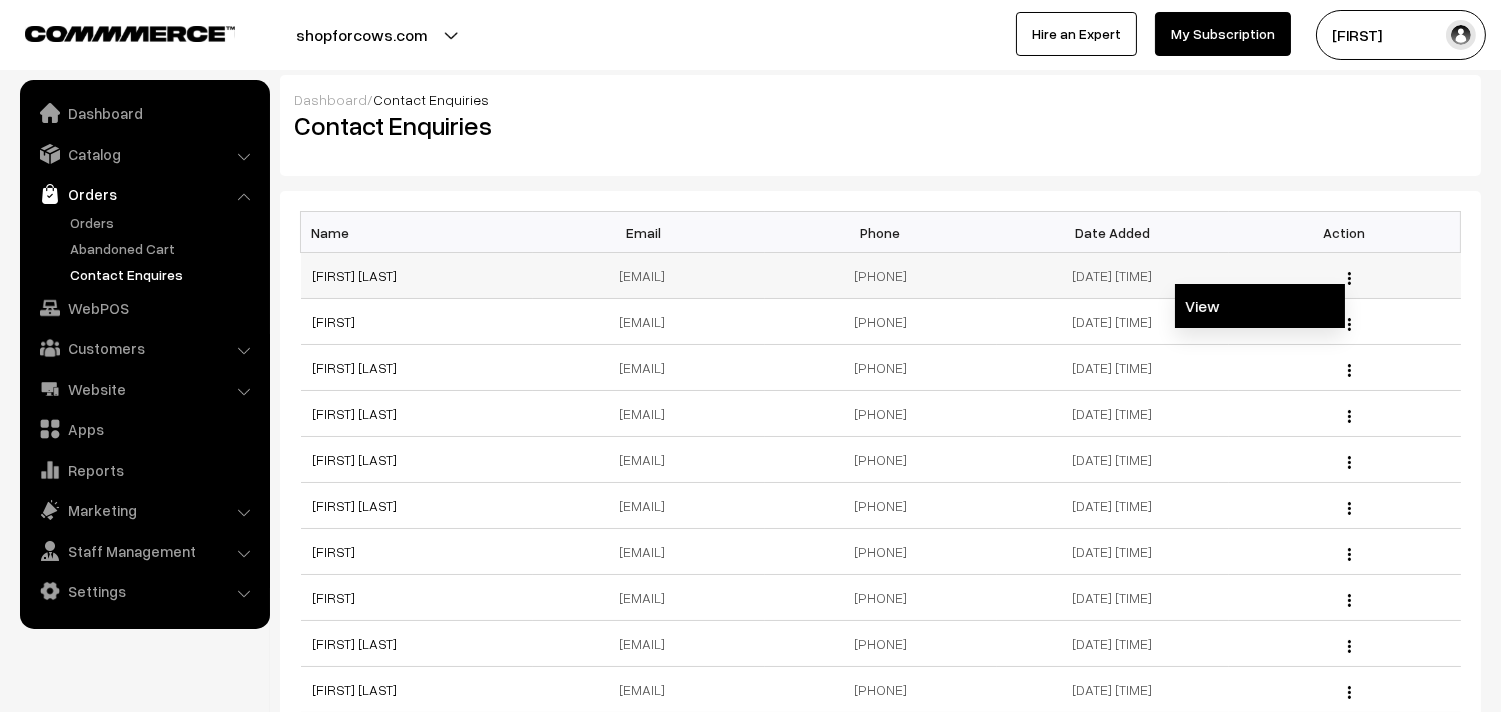 click on "View" at bounding box center (1260, 306) 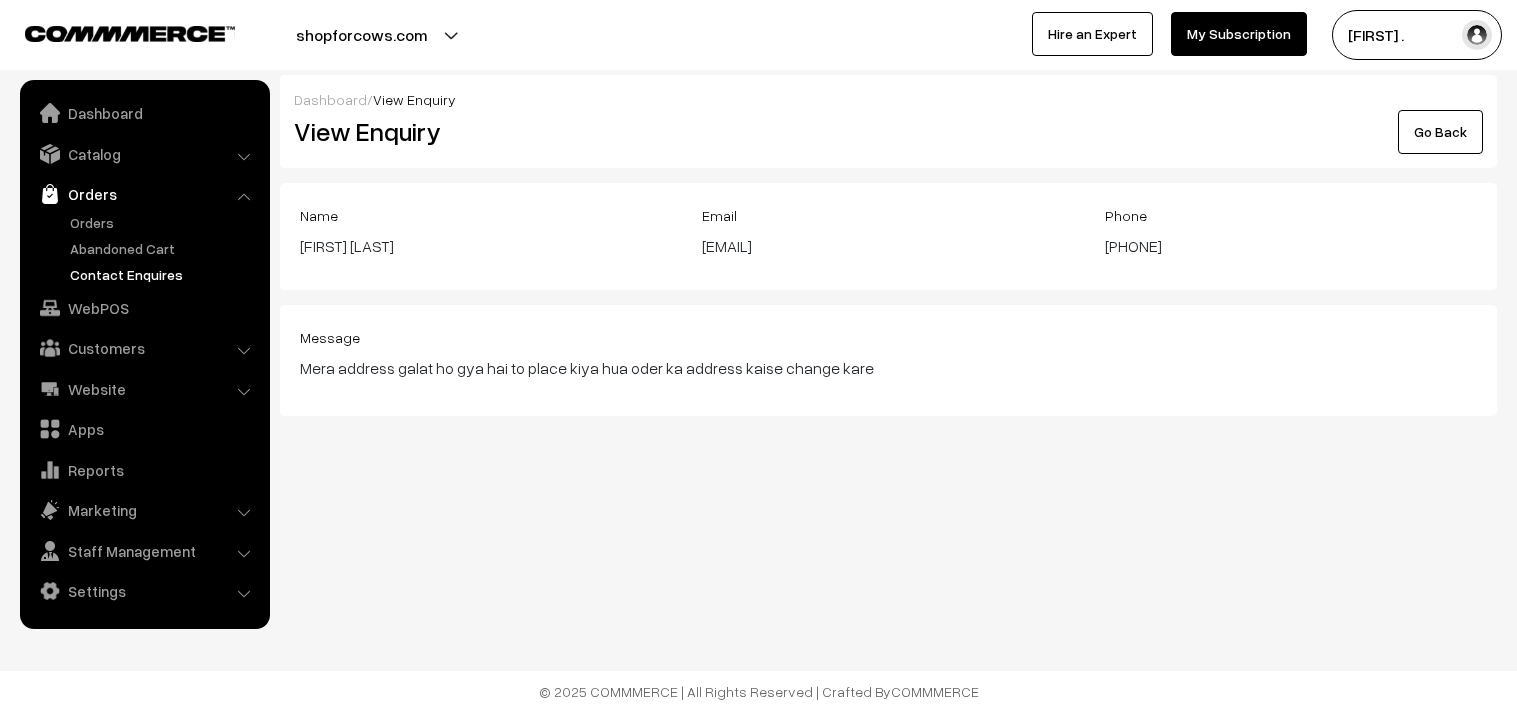 scroll, scrollTop: 0, scrollLeft: 0, axis: both 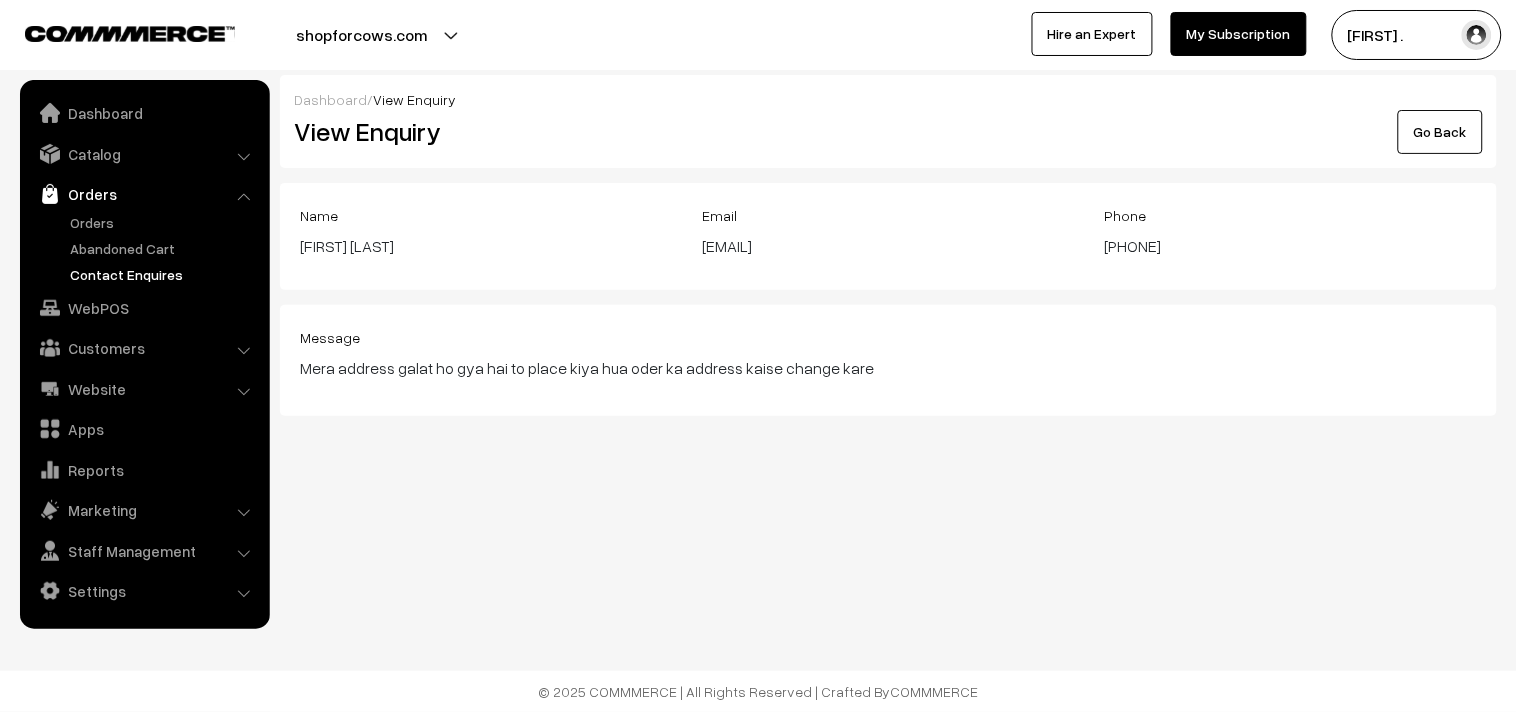 click on "Go Back" at bounding box center [1440, 132] 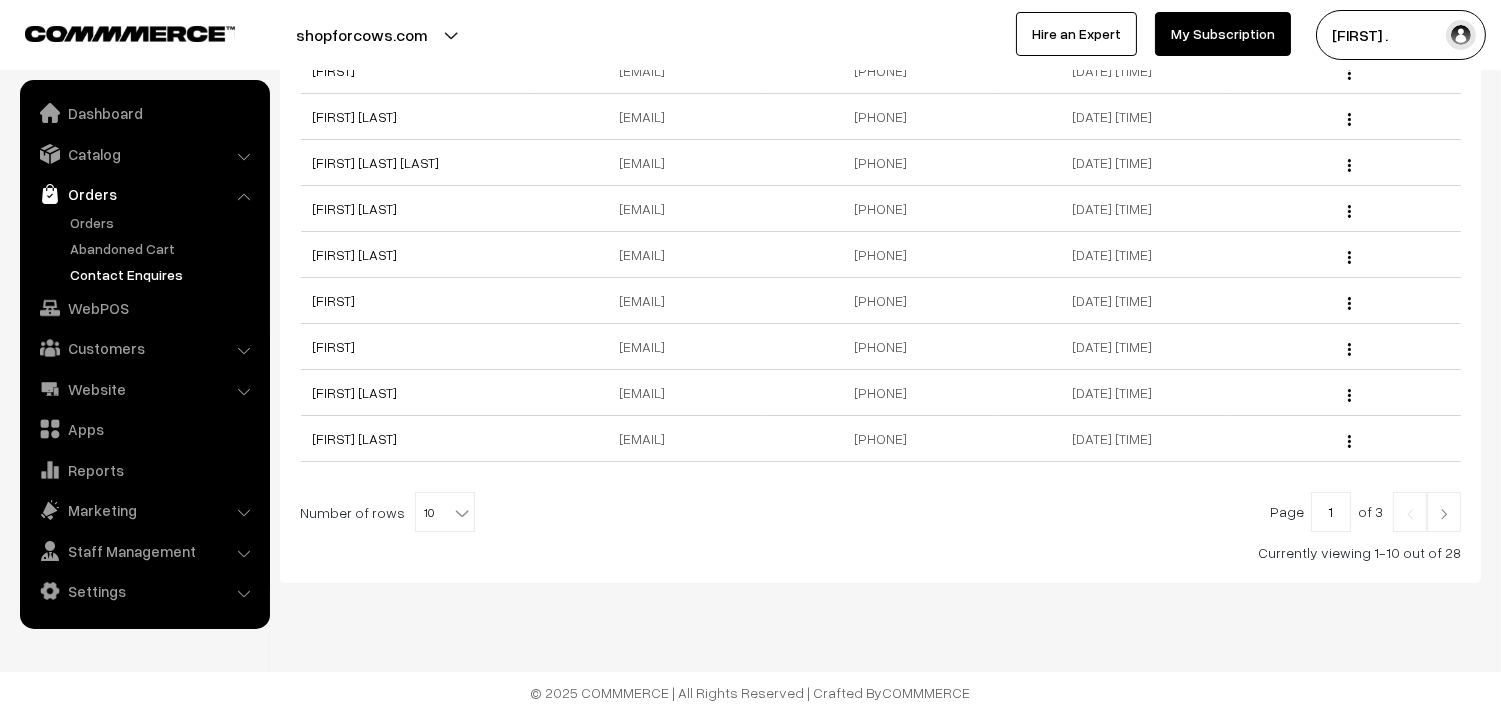 scroll, scrollTop: 253, scrollLeft: 0, axis: vertical 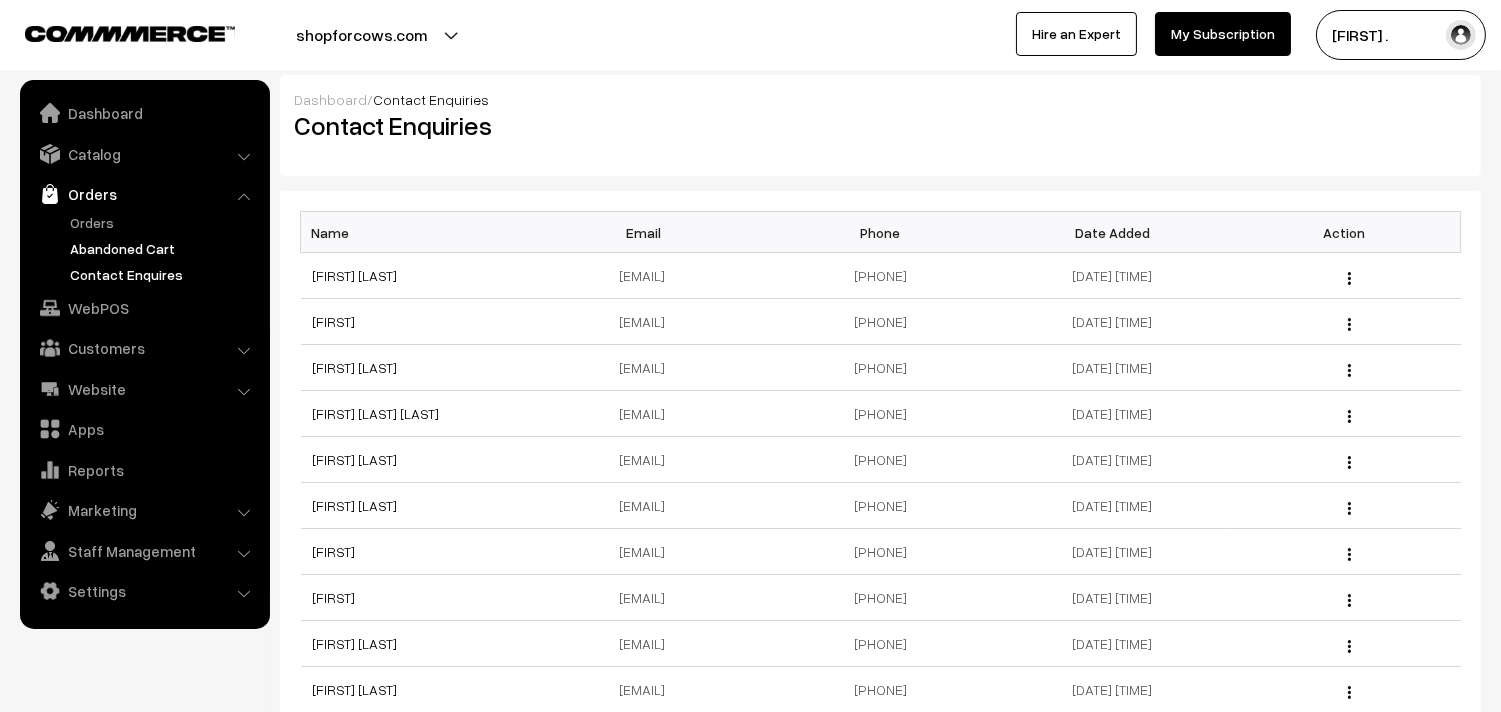 click on "Abandoned Cart" at bounding box center [164, 248] 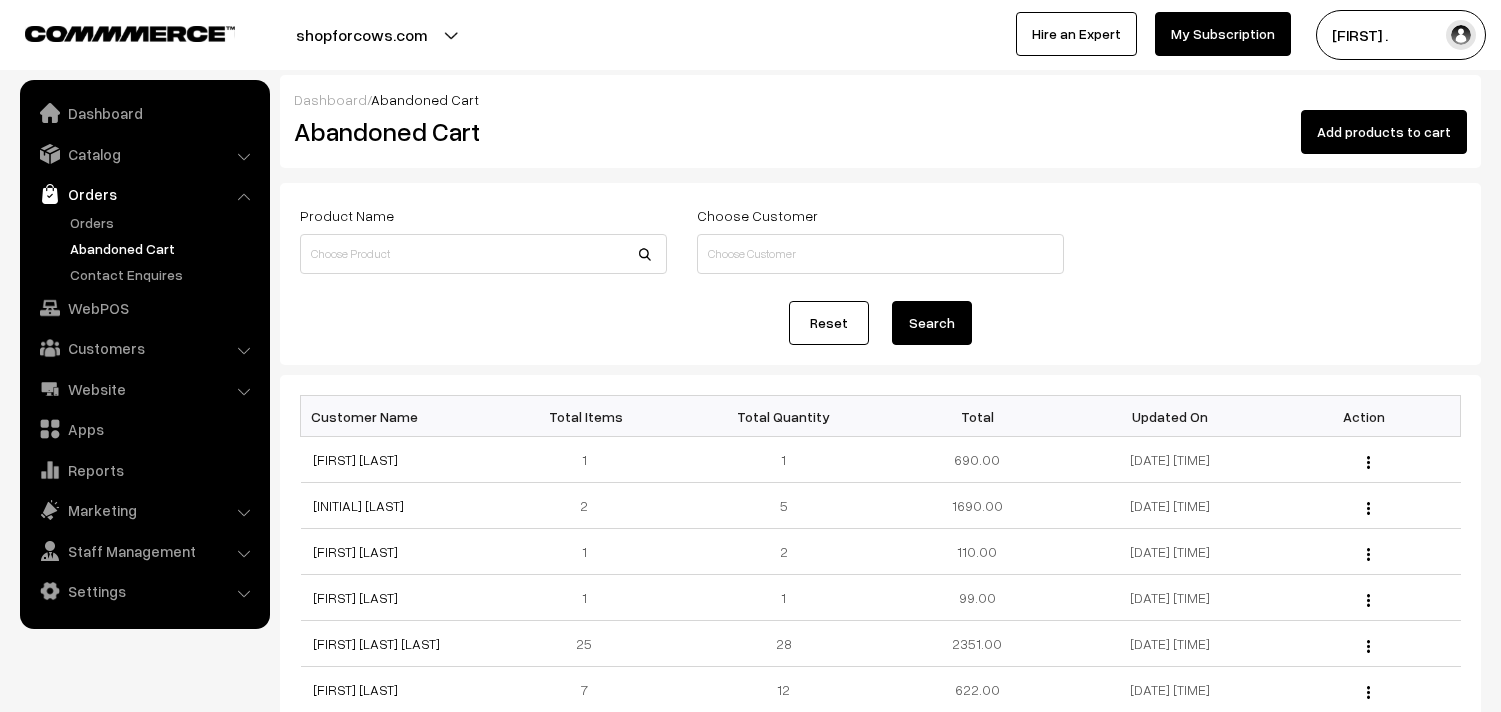 scroll, scrollTop: 0, scrollLeft: 0, axis: both 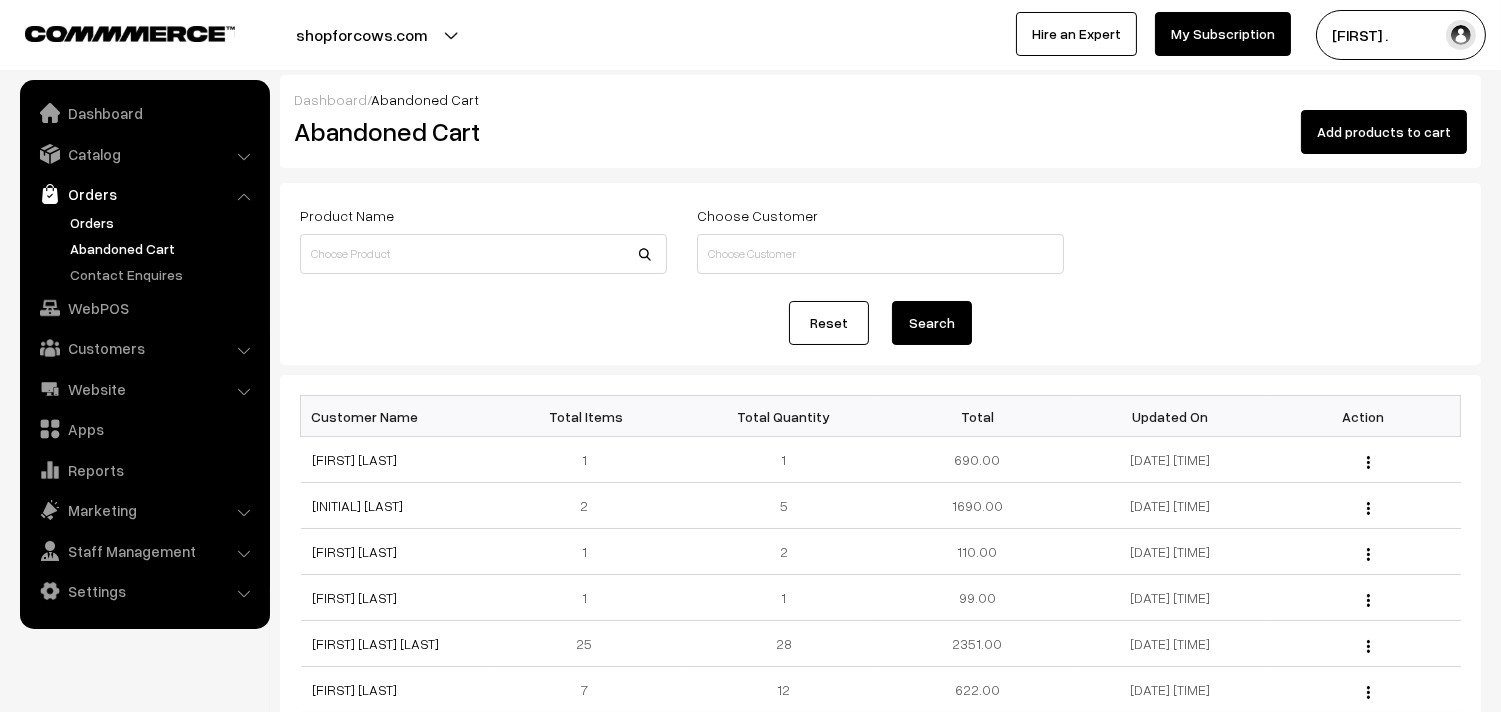 click on "Orders" at bounding box center [164, 222] 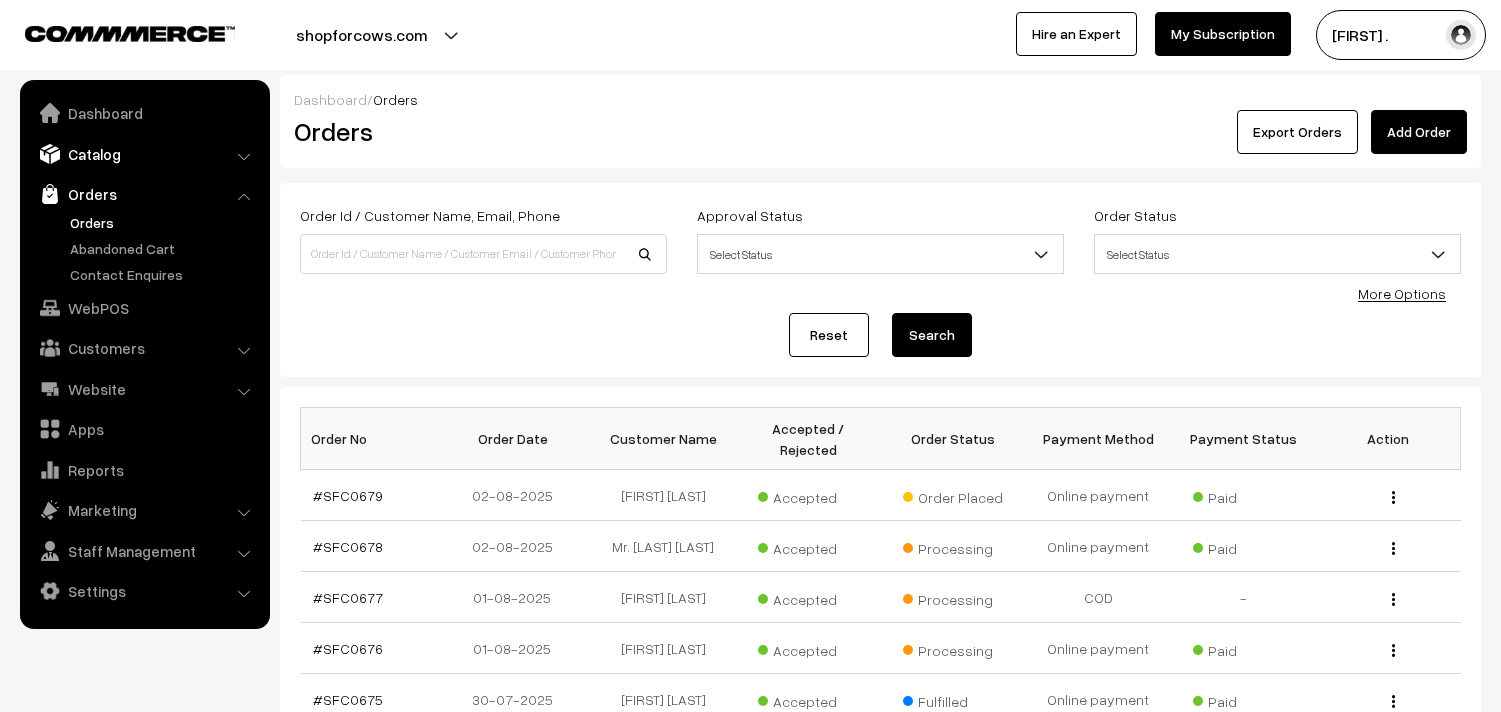 scroll, scrollTop: 0, scrollLeft: 0, axis: both 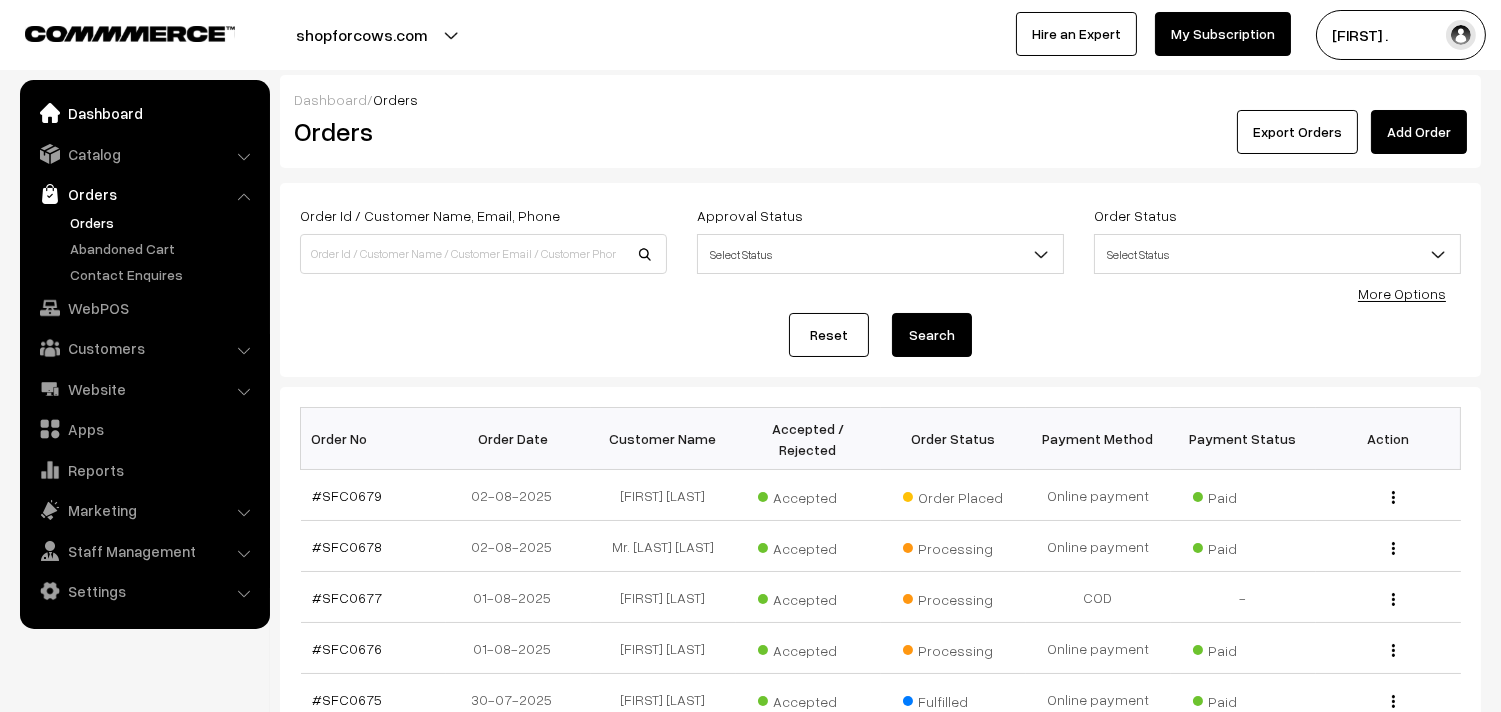click on "Dashboard" at bounding box center [144, 113] 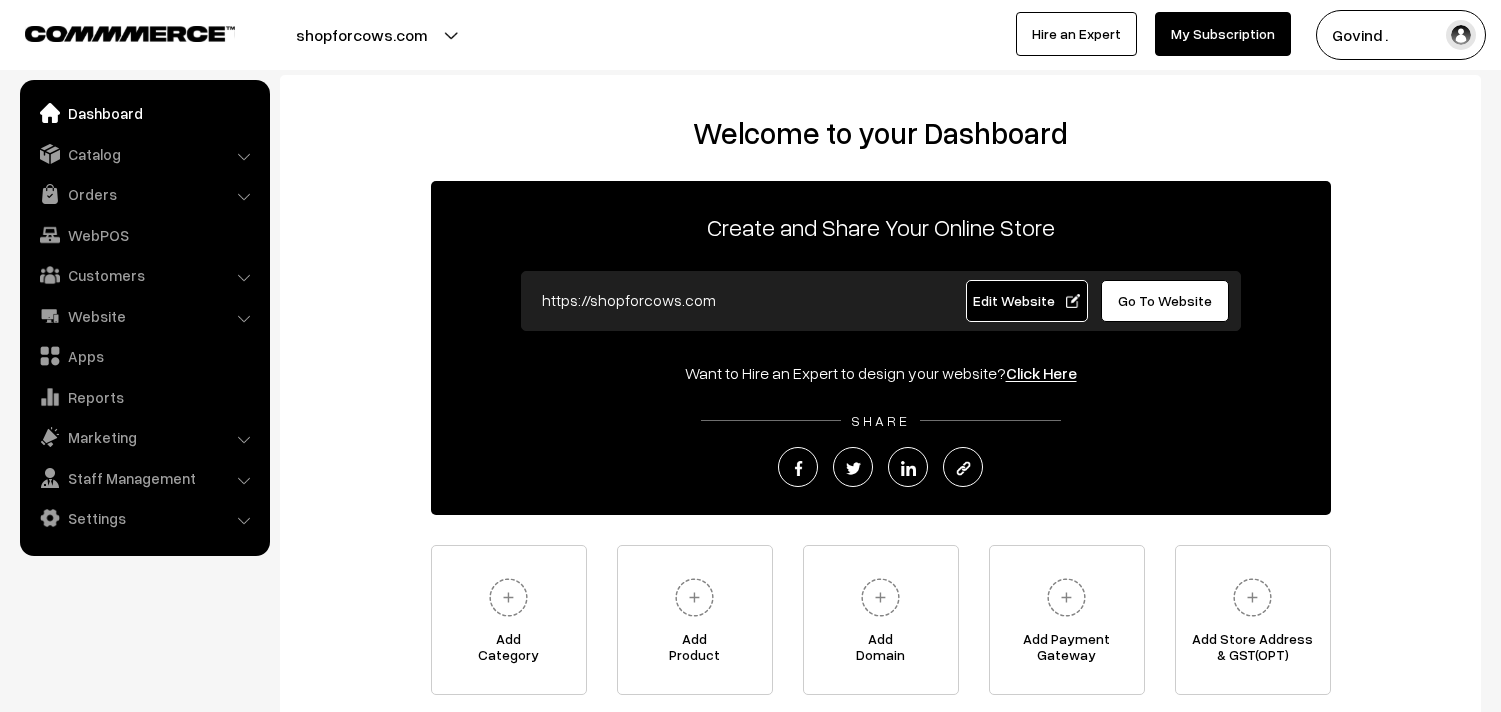 scroll, scrollTop: 0, scrollLeft: 0, axis: both 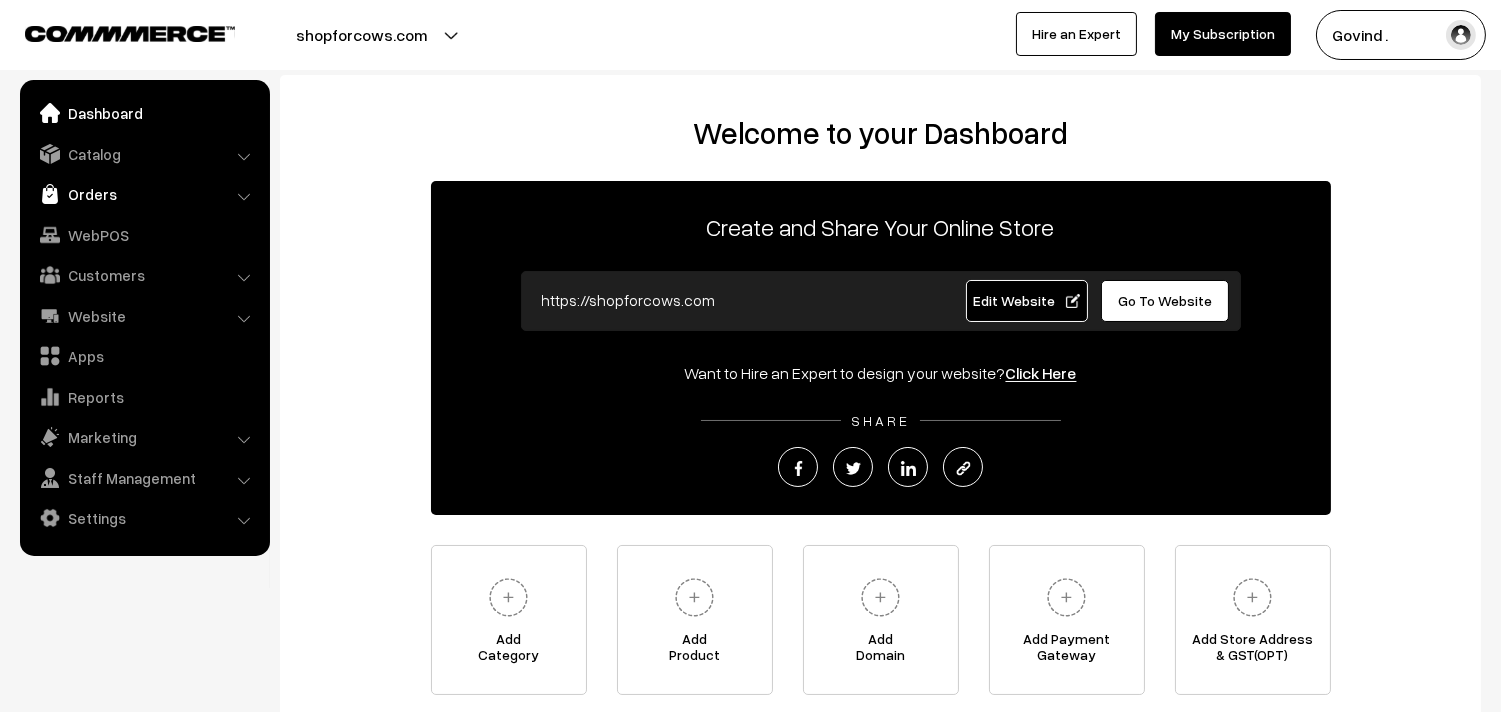 click on "Orders" at bounding box center [144, 194] 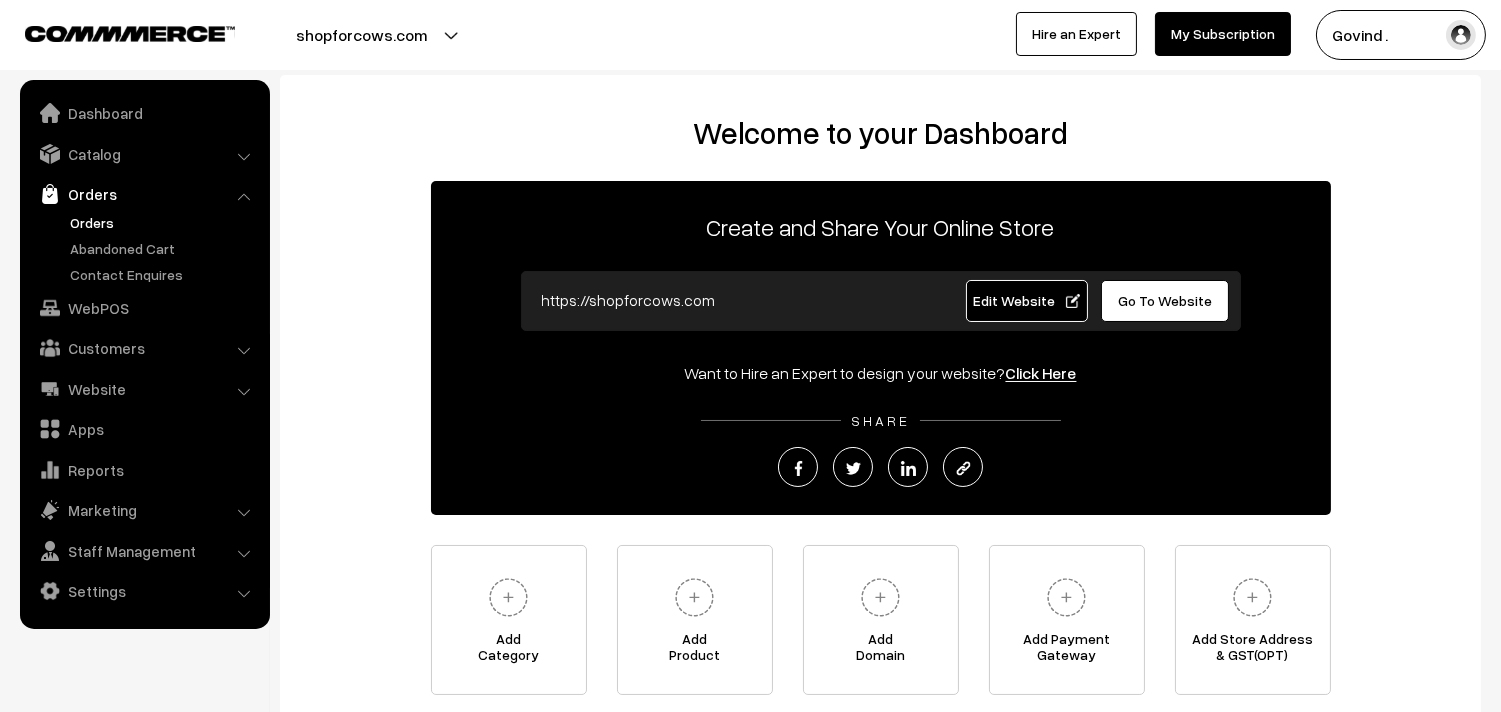 click on "Orders" at bounding box center [164, 222] 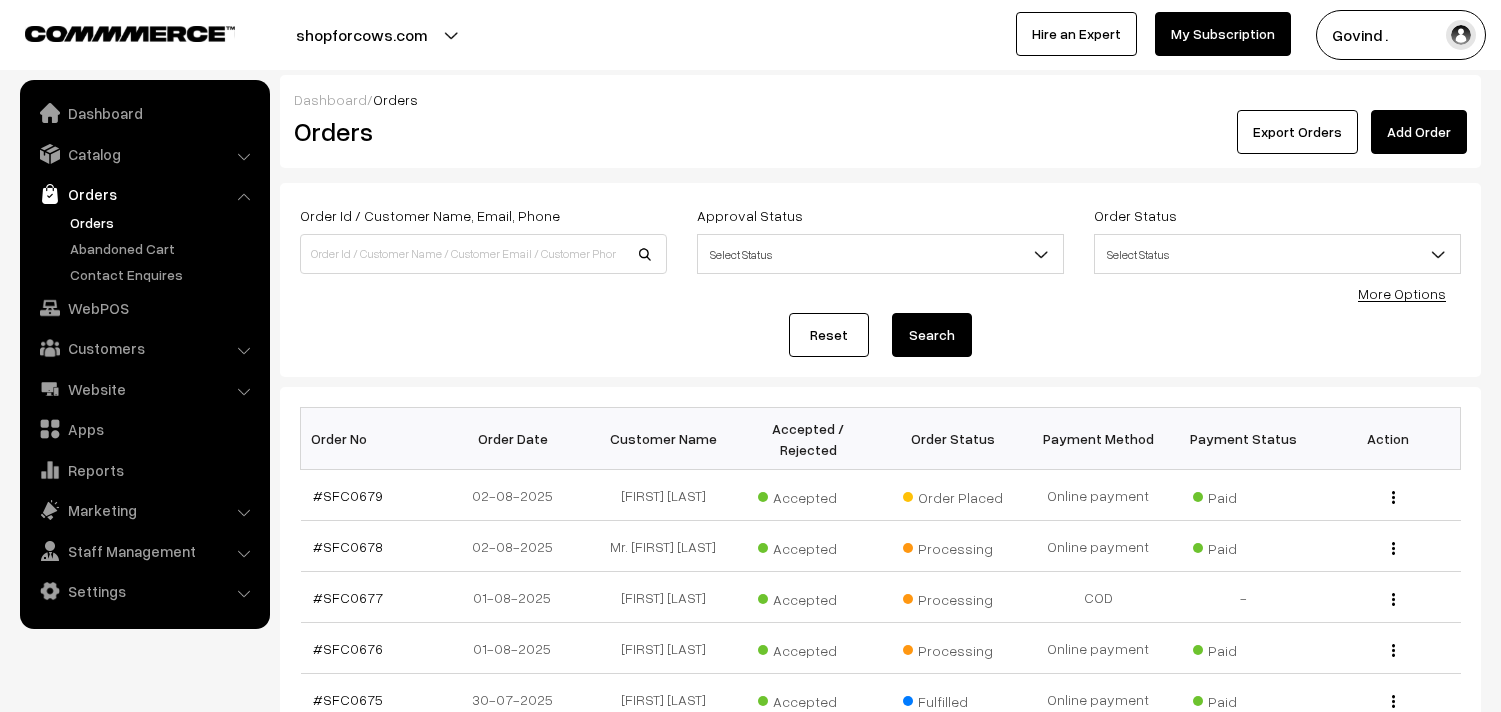 scroll, scrollTop: 0, scrollLeft: 0, axis: both 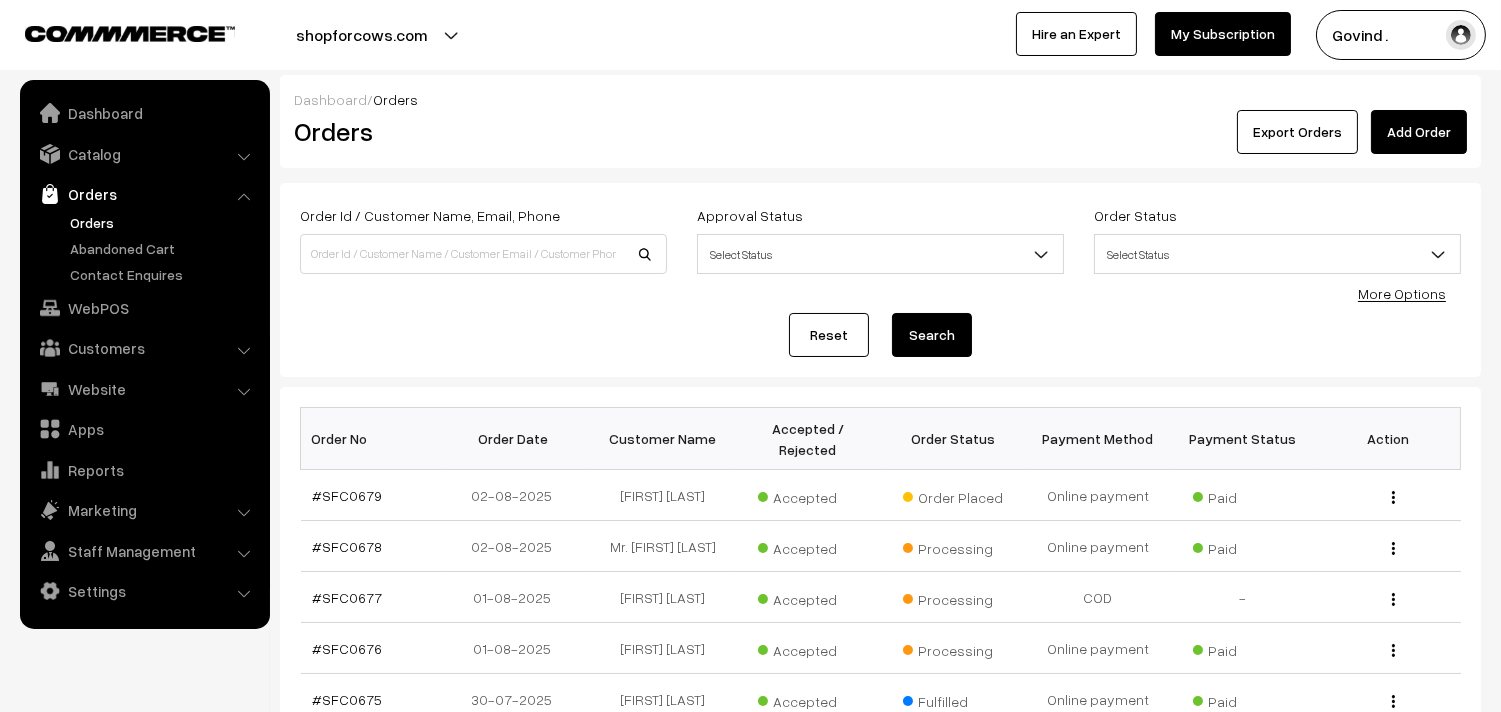 click on "Orders" at bounding box center [145, 248] 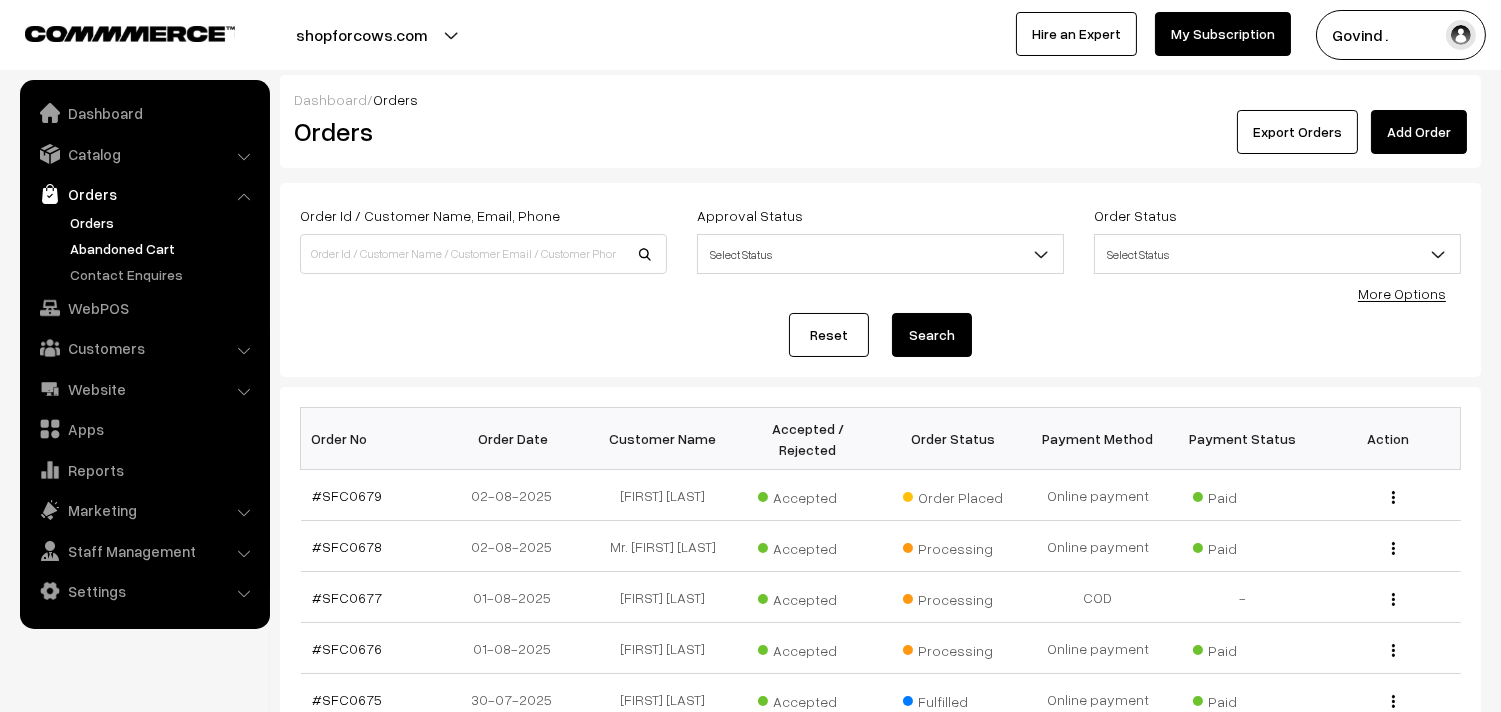 click on "Orders" at bounding box center [145, 248] 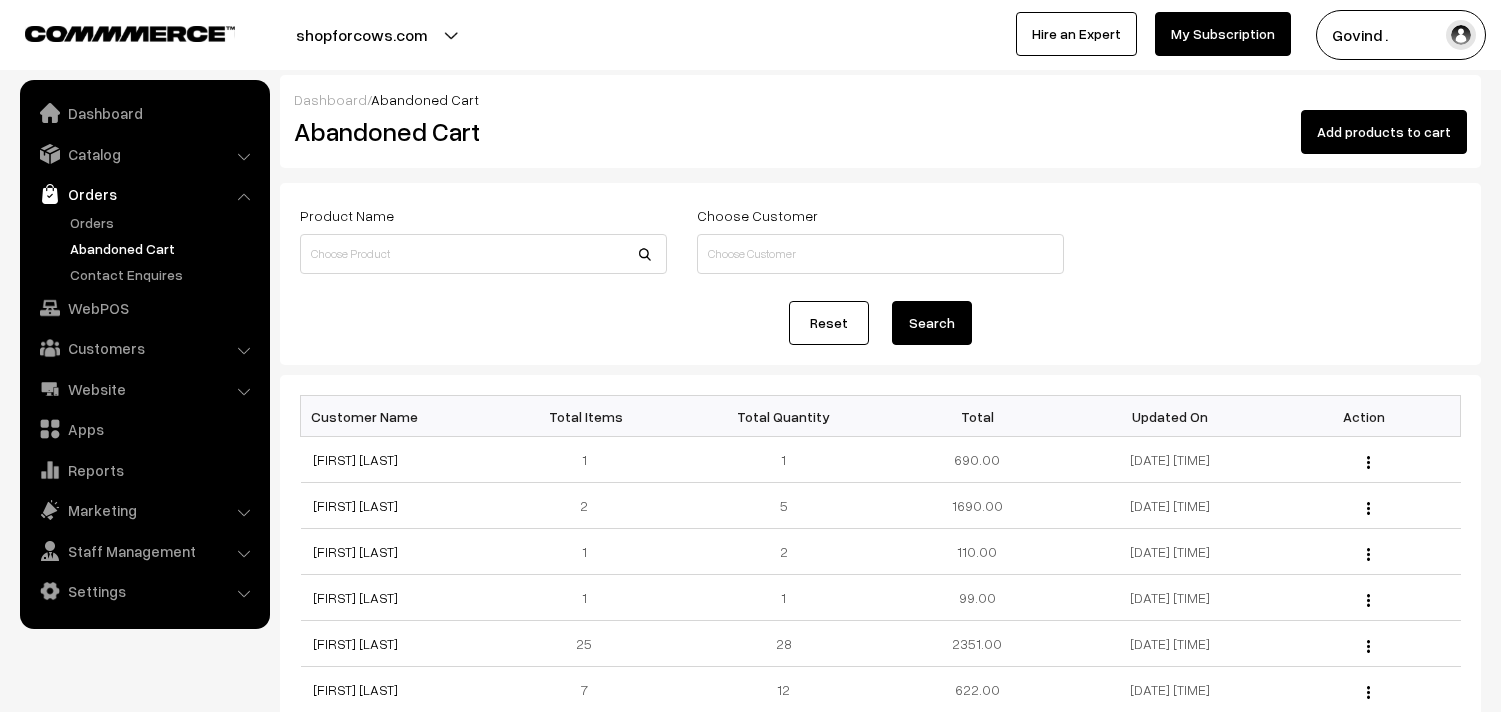 scroll, scrollTop: 0, scrollLeft: 0, axis: both 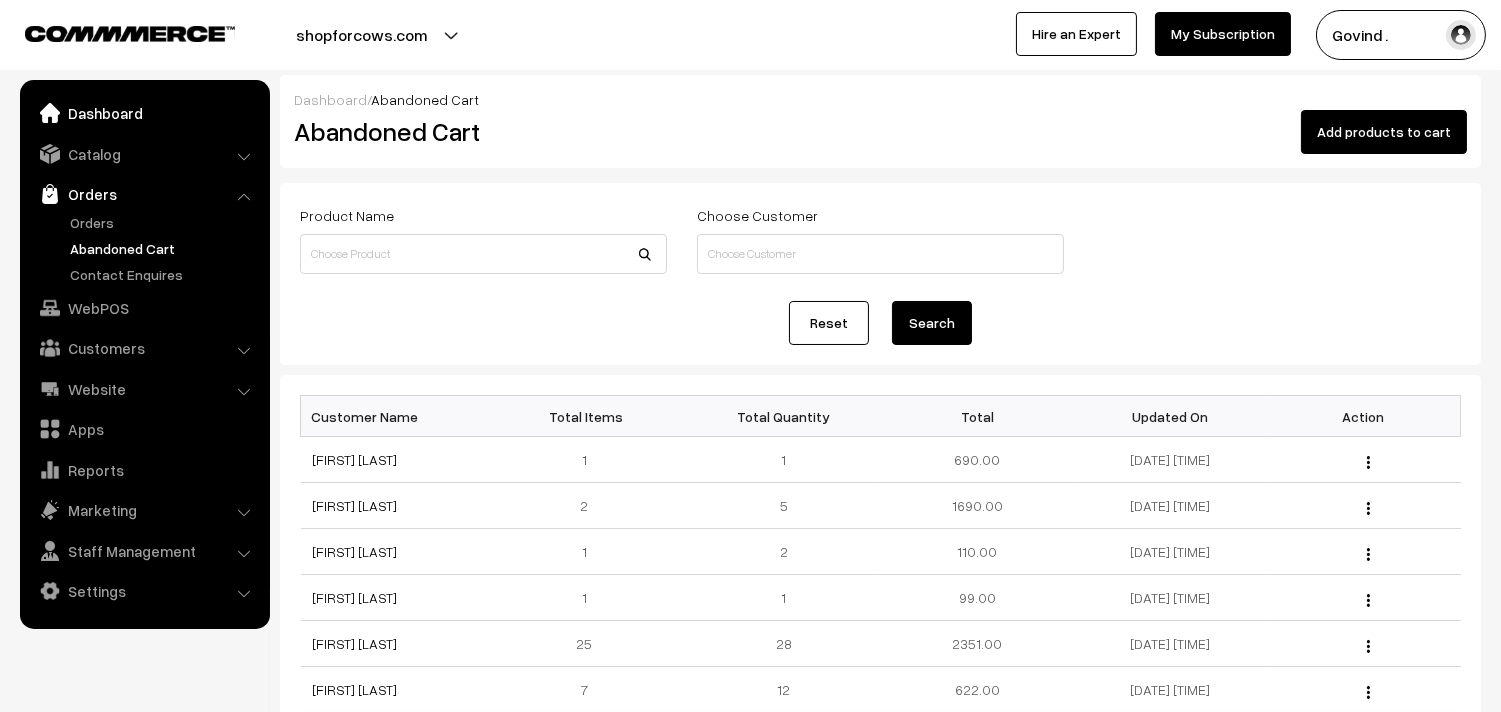 click on "Dashboard" at bounding box center [144, 113] 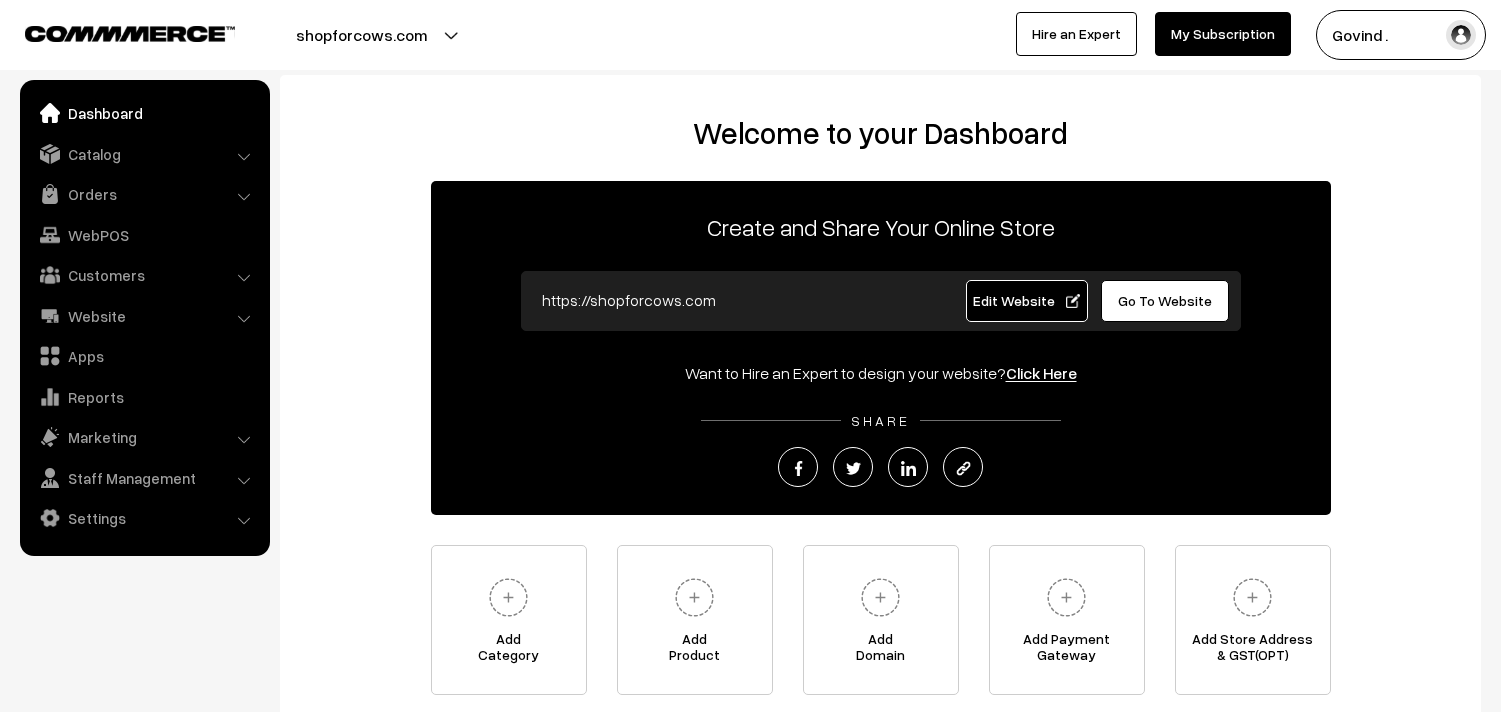 scroll, scrollTop: 0, scrollLeft: 0, axis: both 